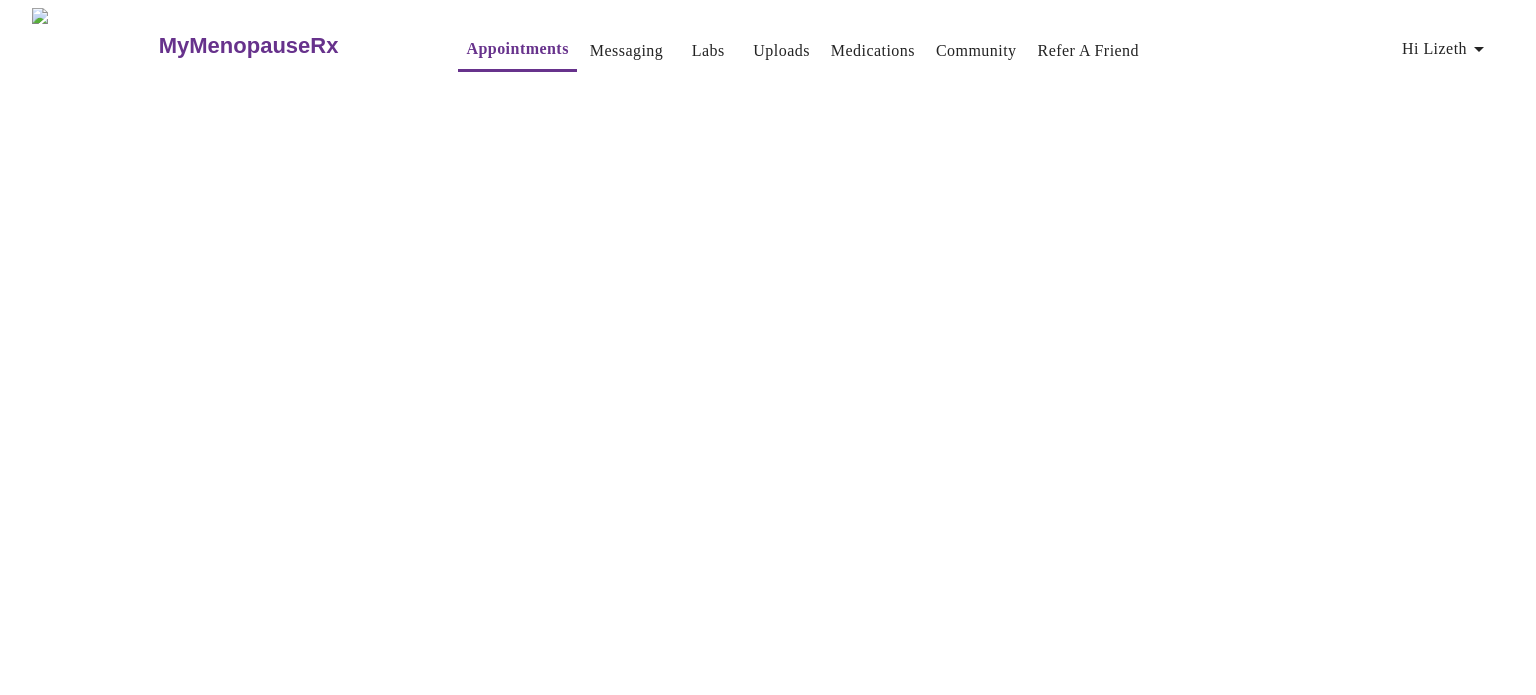 scroll, scrollTop: 0, scrollLeft: 0, axis: both 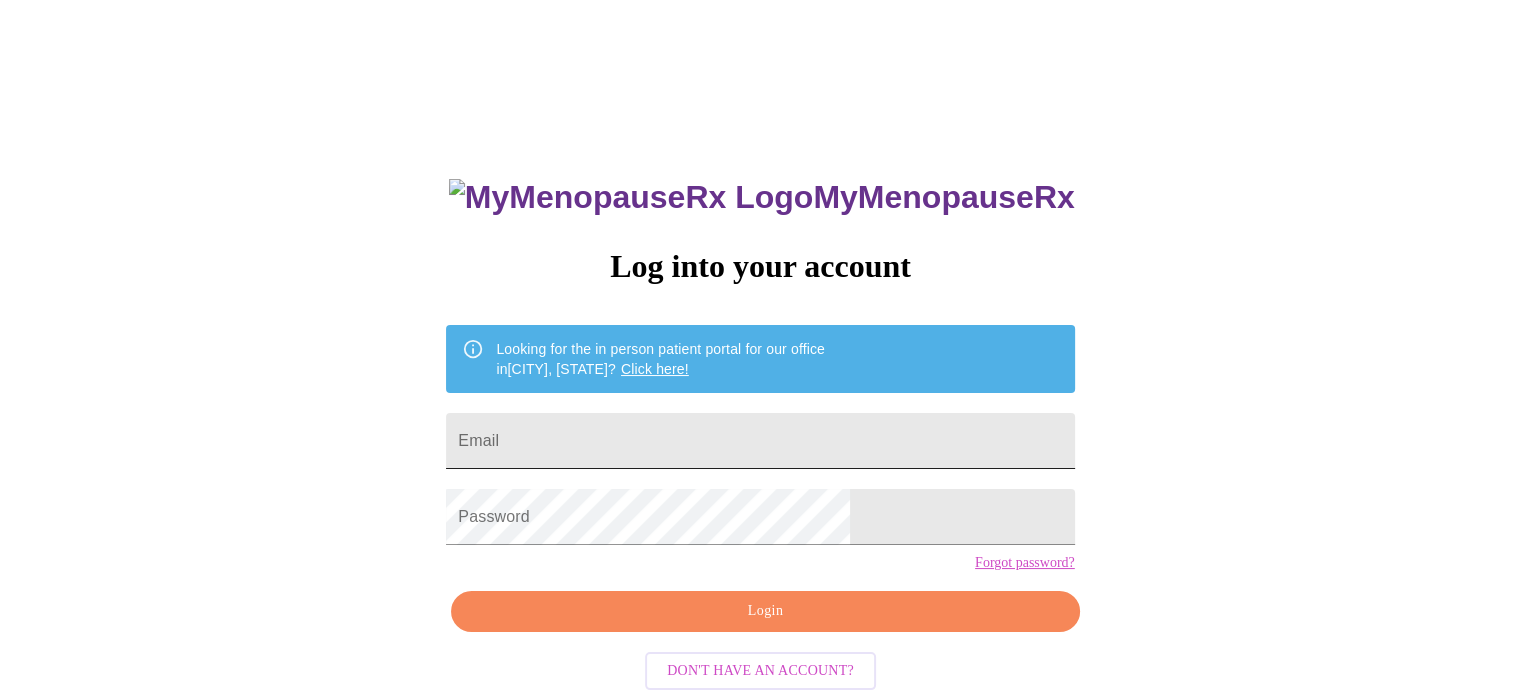 click on "Email" at bounding box center [760, 441] 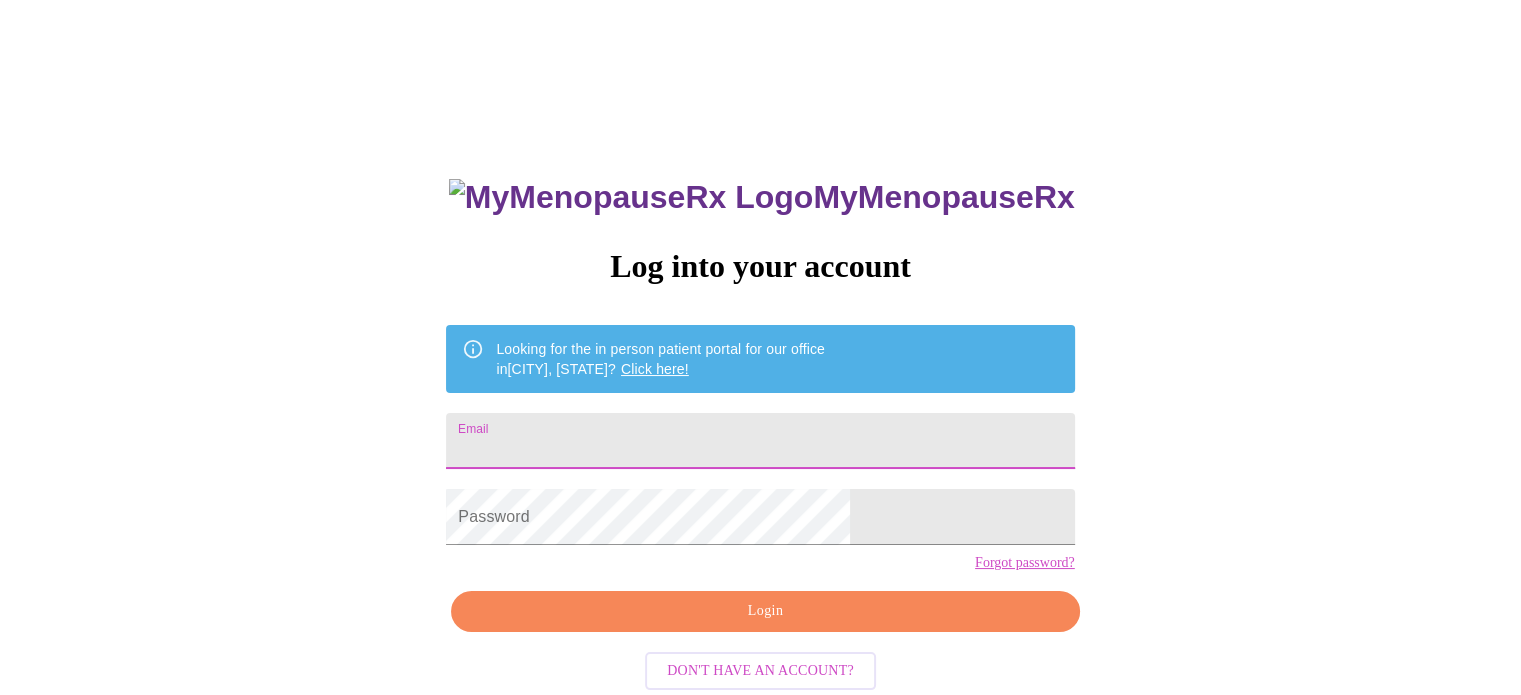 type on "Lizethcfowler@gmail.com" 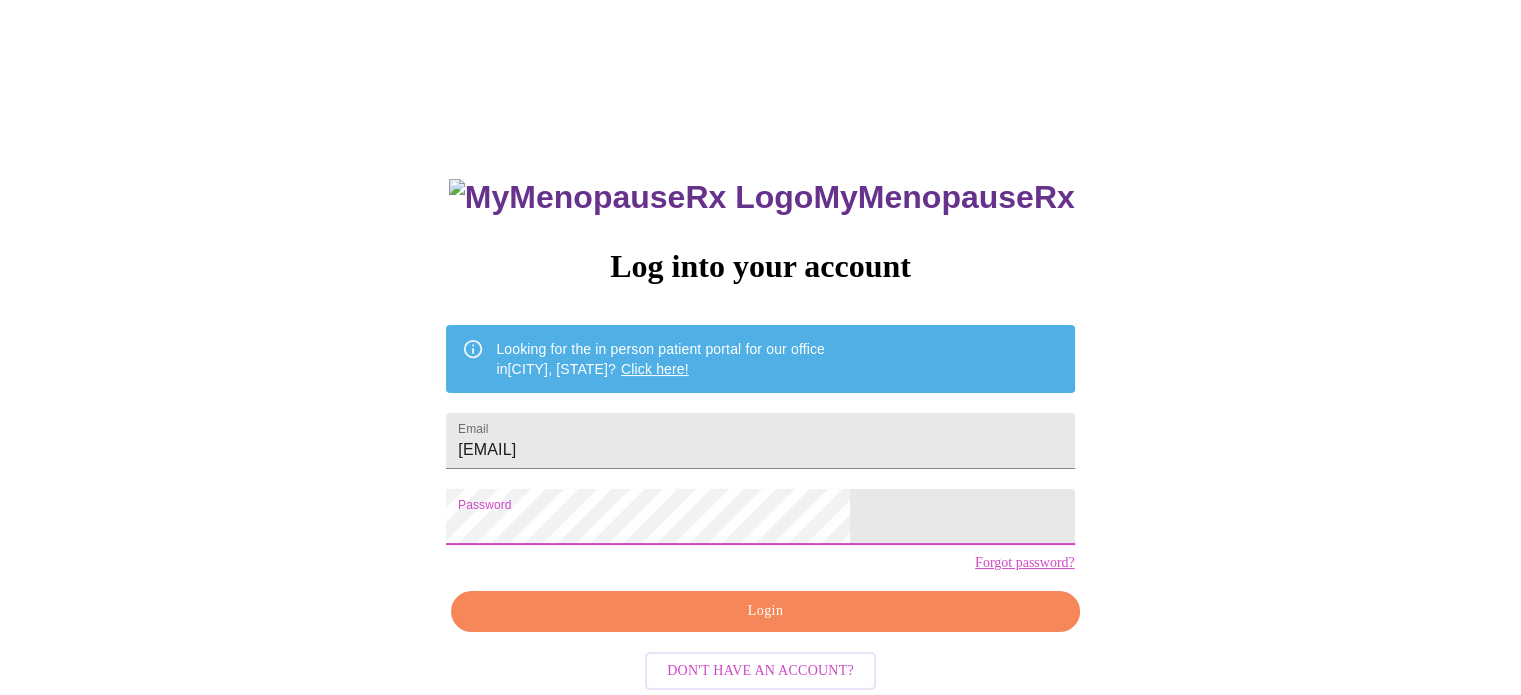 click on "Login" at bounding box center [765, 611] 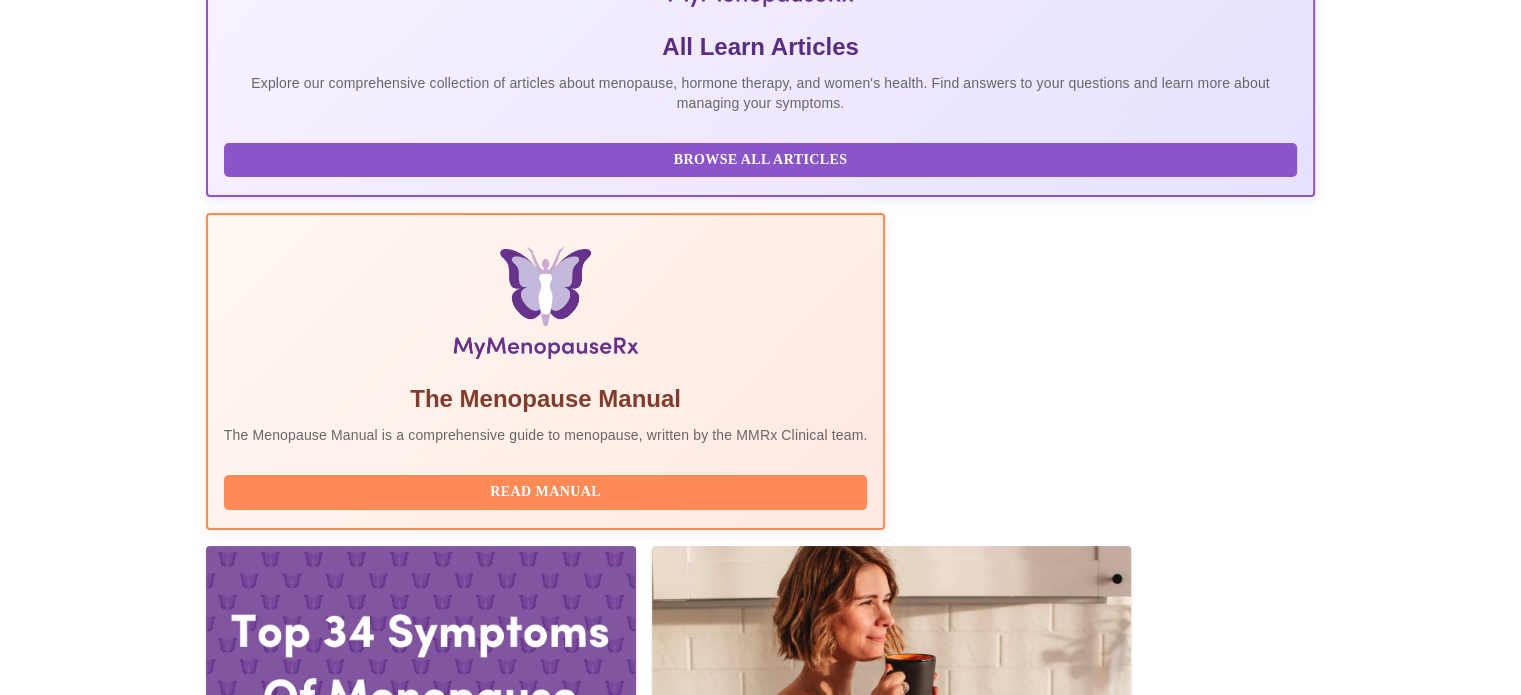 scroll, scrollTop: 456, scrollLeft: 0, axis: vertical 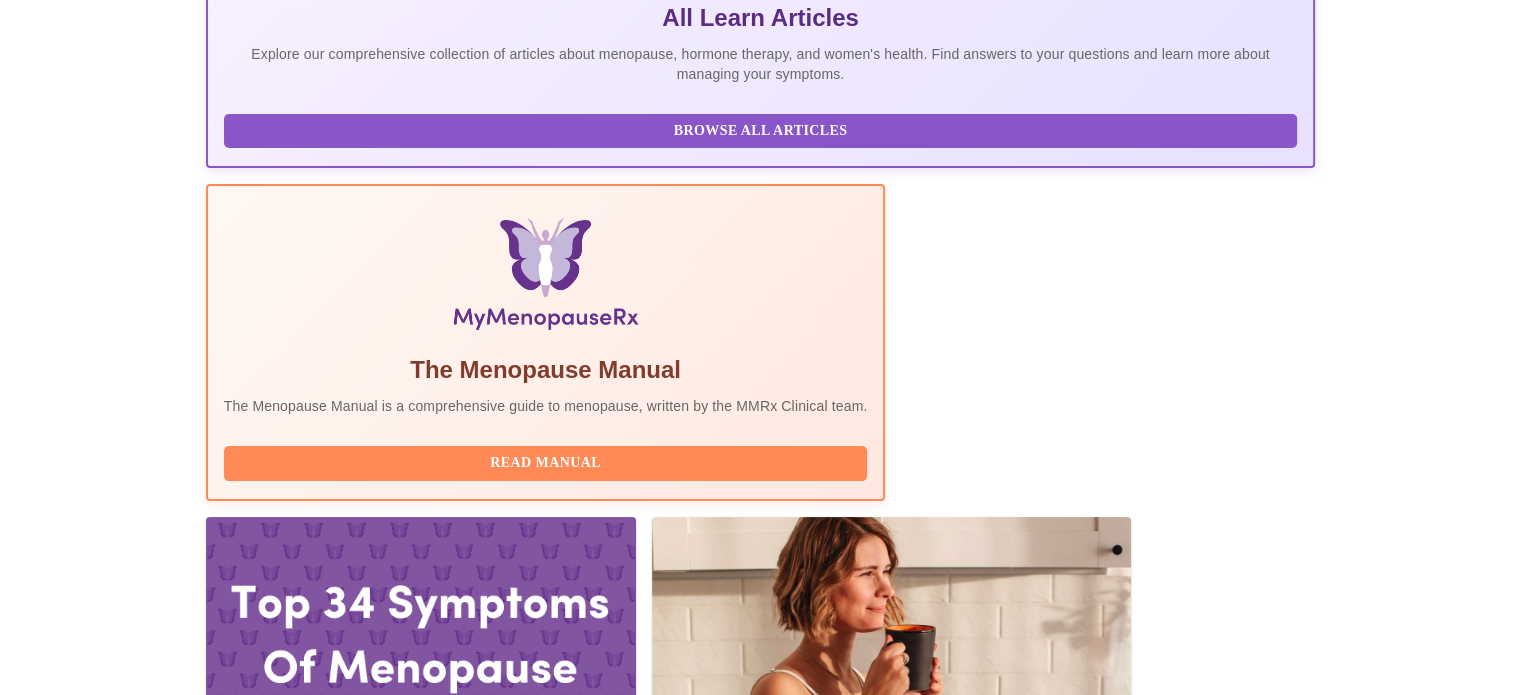 click on "Join Waiting Room" at bounding box center (1209, 2095) 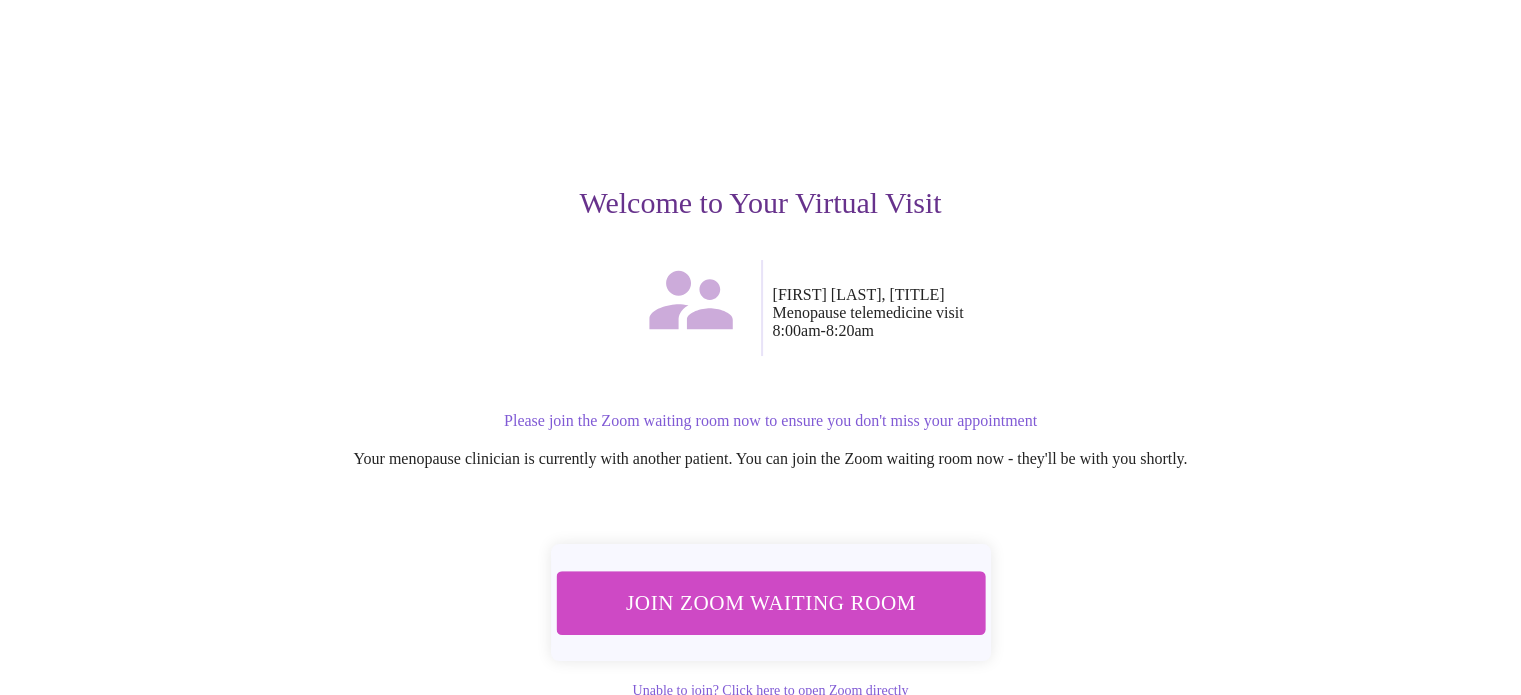 scroll, scrollTop: 84, scrollLeft: 0, axis: vertical 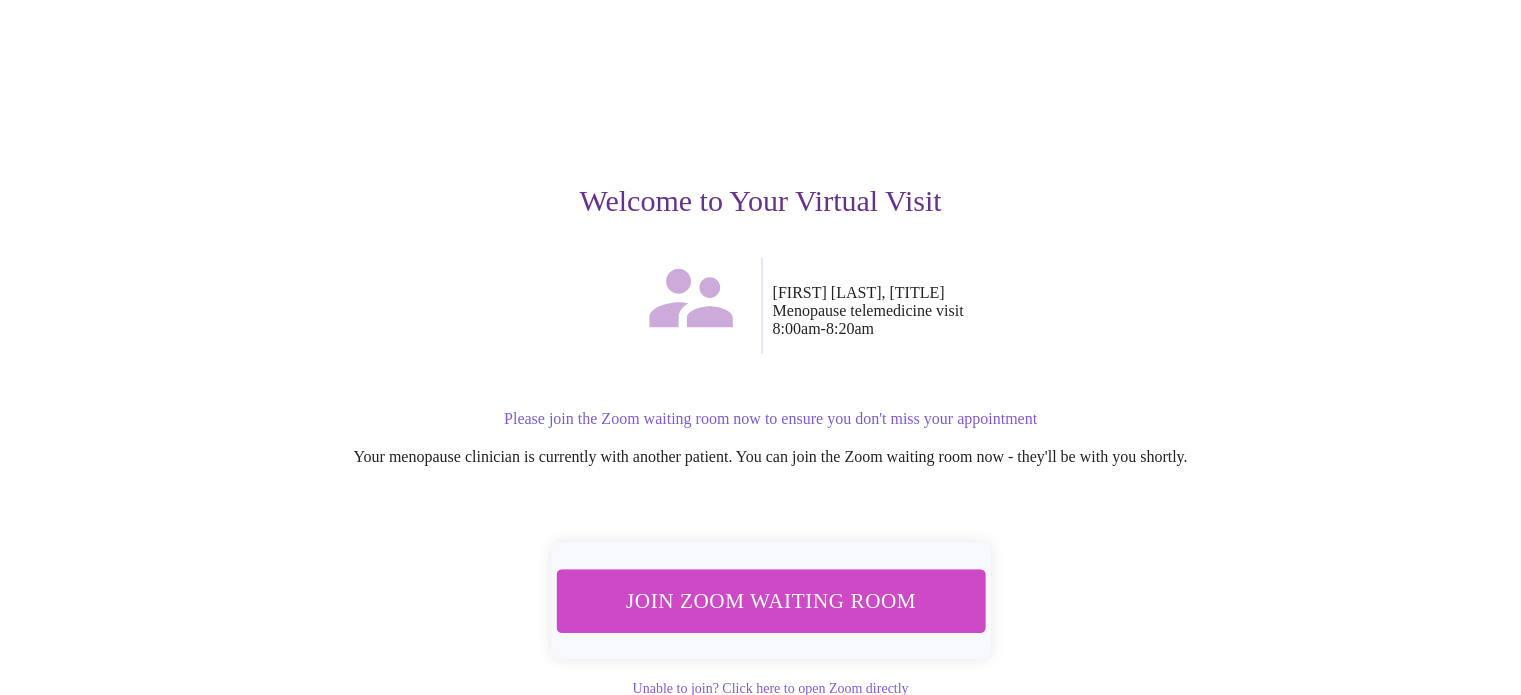 click on "Join Zoom Waiting Room" at bounding box center (770, 600) 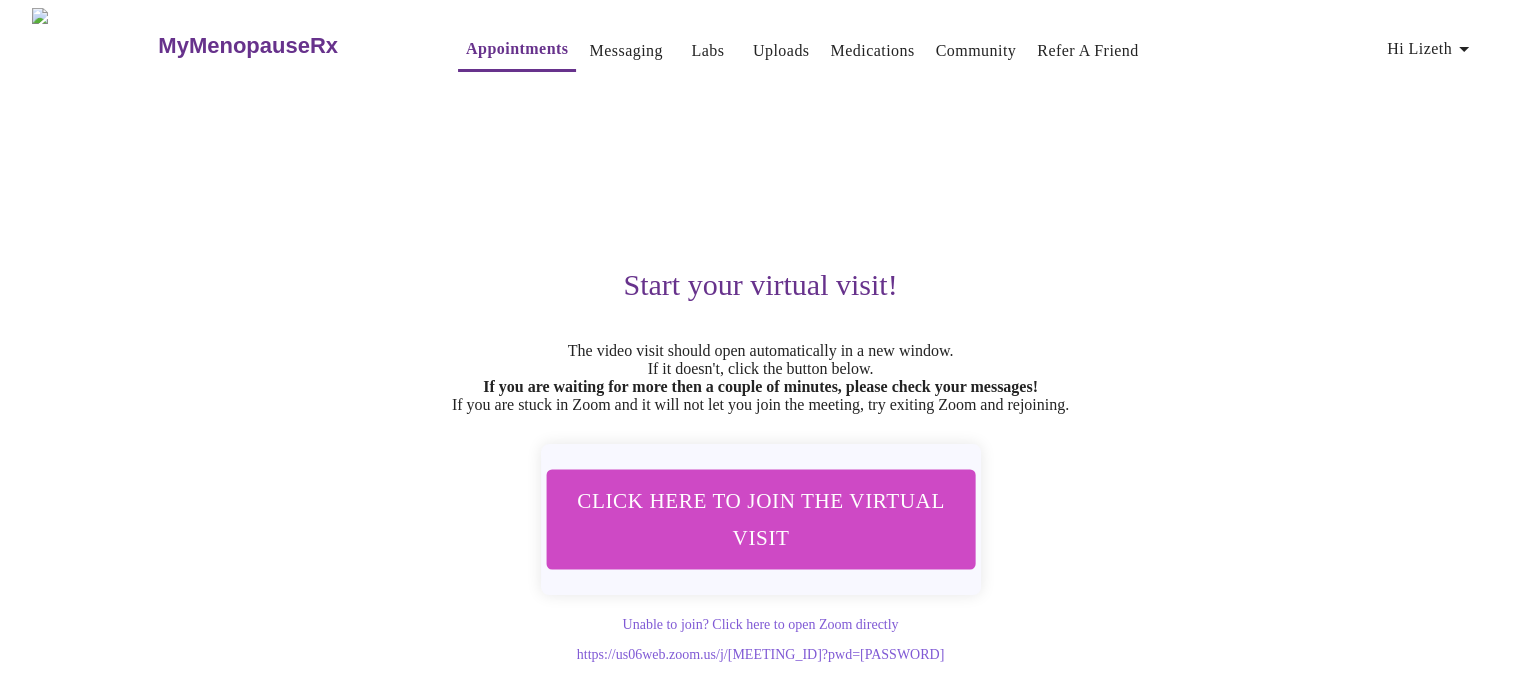 scroll, scrollTop: 17, scrollLeft: 0, axis: vertical 